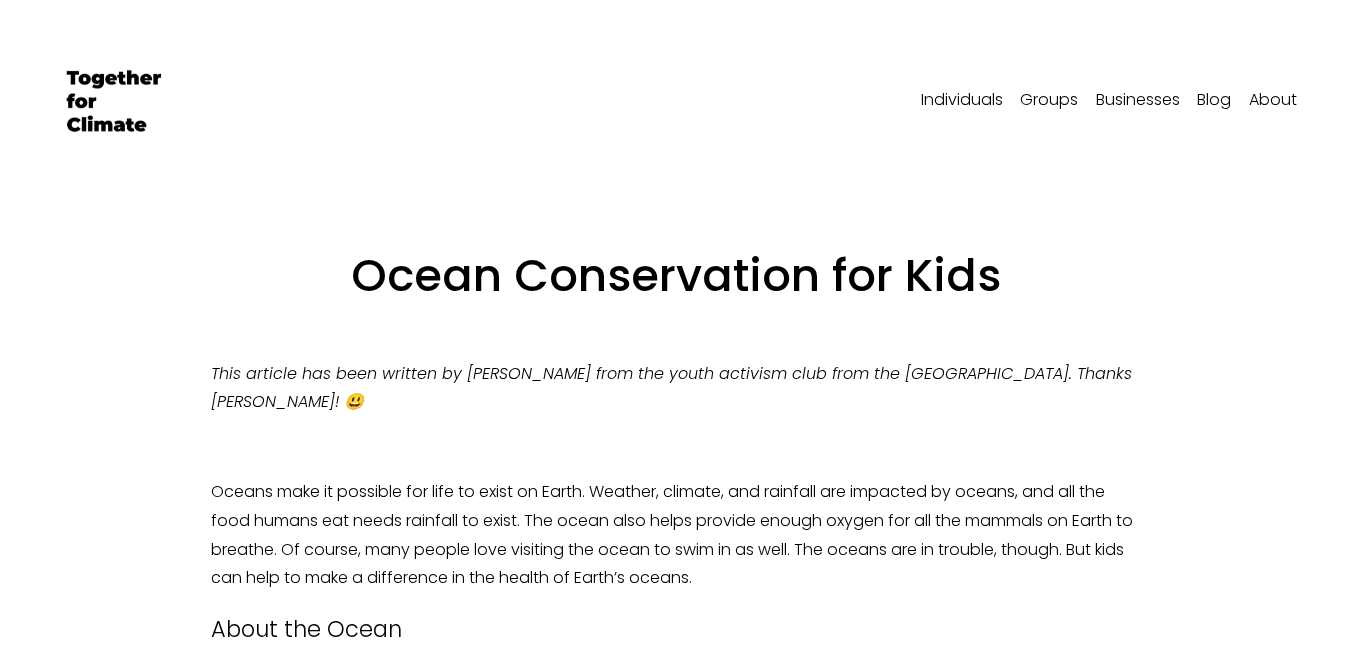 scroll, scrollTop: 1203, scrollLeft: 0, axis: vertical 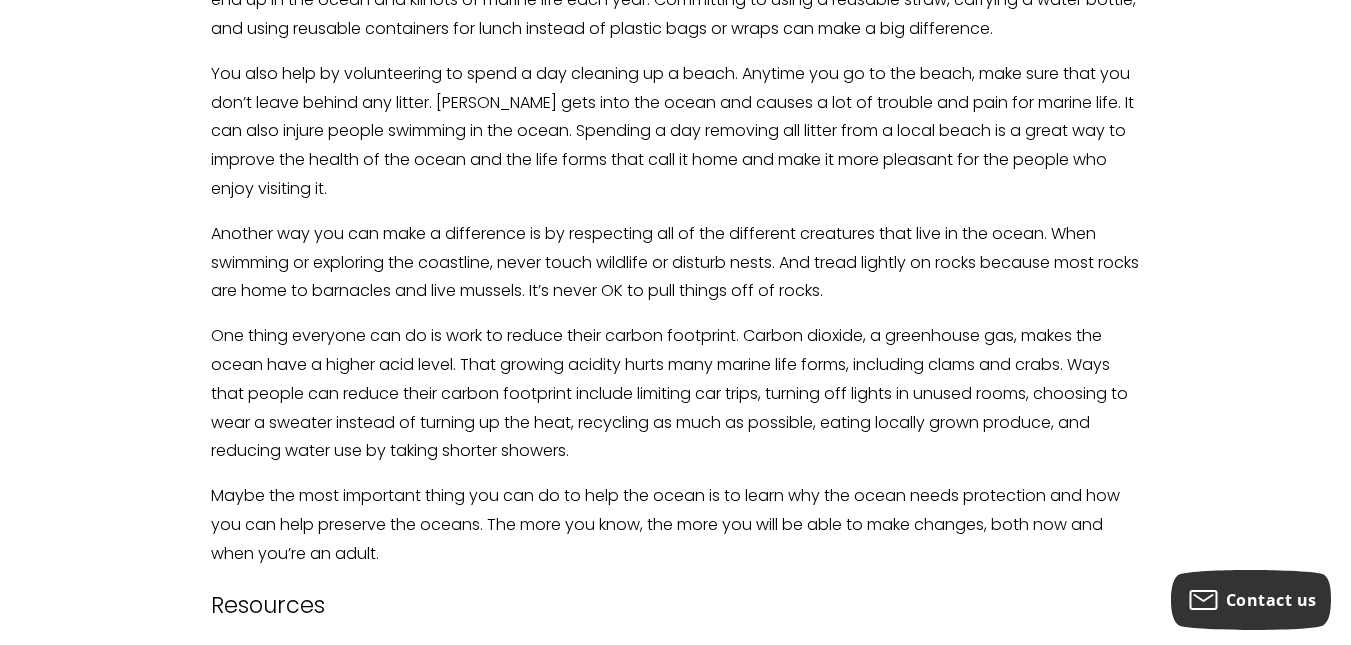 click on "Ocean Conservation for Kids
This article has been written by [PERSON_NAME] from the youth activism club from the [GEOGRAPHIC_DATA]. Thanks [PERSON_NAME]! 😃 Oceans make it possible for life to exist on Earth. Weather, climate, and rainfall are impacted by oceans, and all the food humans eat needs rainfall to exist. The ocean also helps provide enough oxygen for all the mammals on Earth to breathe. Of course, many people love visiting the ocean to swim in as well. The oceans are in trouble, though. But kids can help to make a difference in the health of Earth’s oceans. About the Ocean What Is Ocean Conservation? Importance of the Ocean and Ocean Conservation Five Things Kids Can Do to Protect the Ocean Sometimes, kids and teens feel like they can’t do anything to change the world, but there are ways that kids can help save the oceans. Resources Save Our Oceans! Helping Kids Help the Ocean Nine Fun Ways to Teach Kids About Ocean Conservation Learn About Marine Debris" at bounding box center (675, 64) 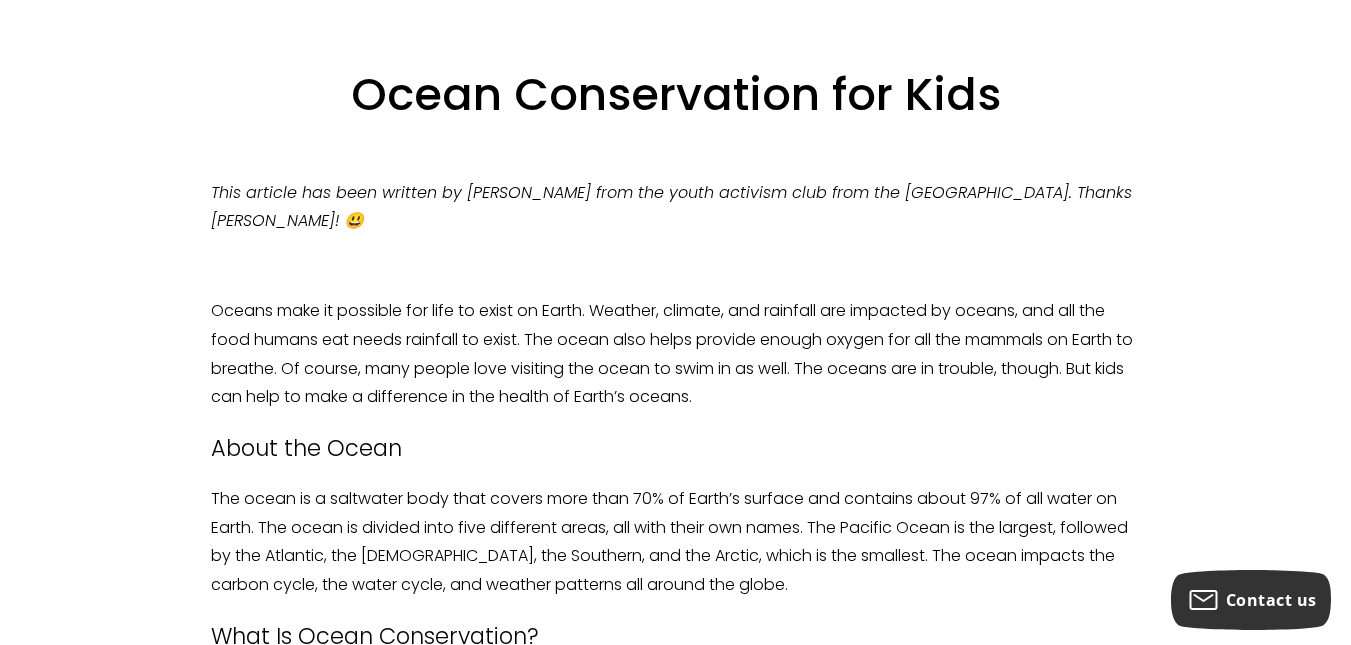 scroll, scrollTop: 0, scrollLeft: 0, axis: both 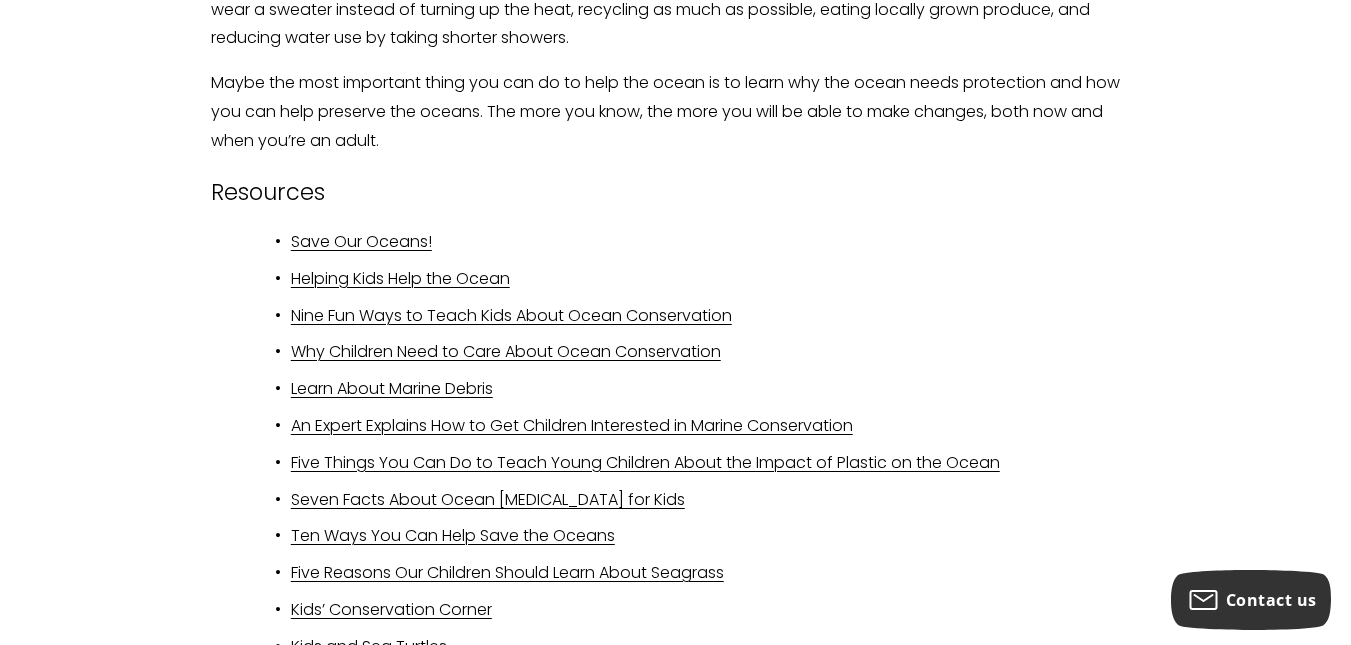 click on "Ten Ways You Can Help Save the Oceans" at bounding box center (453, 535) 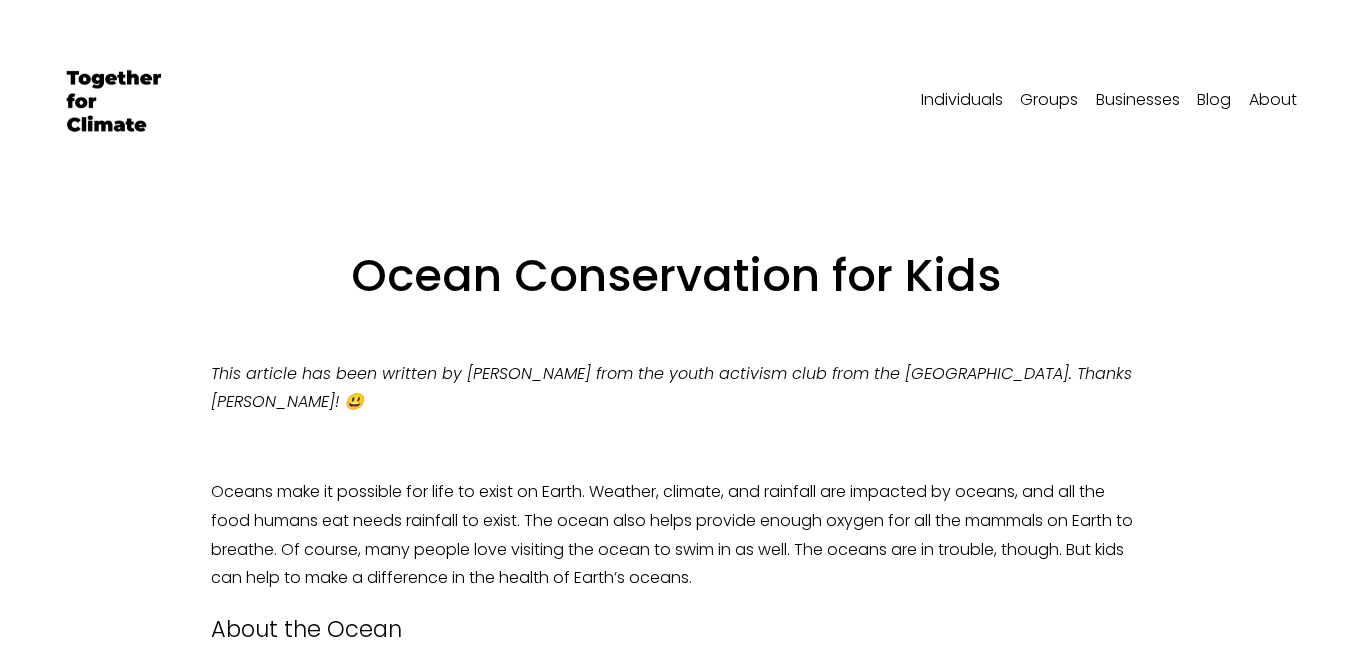 scroll, scrollTop: 300, scrollLeft: 0, axis: vertical 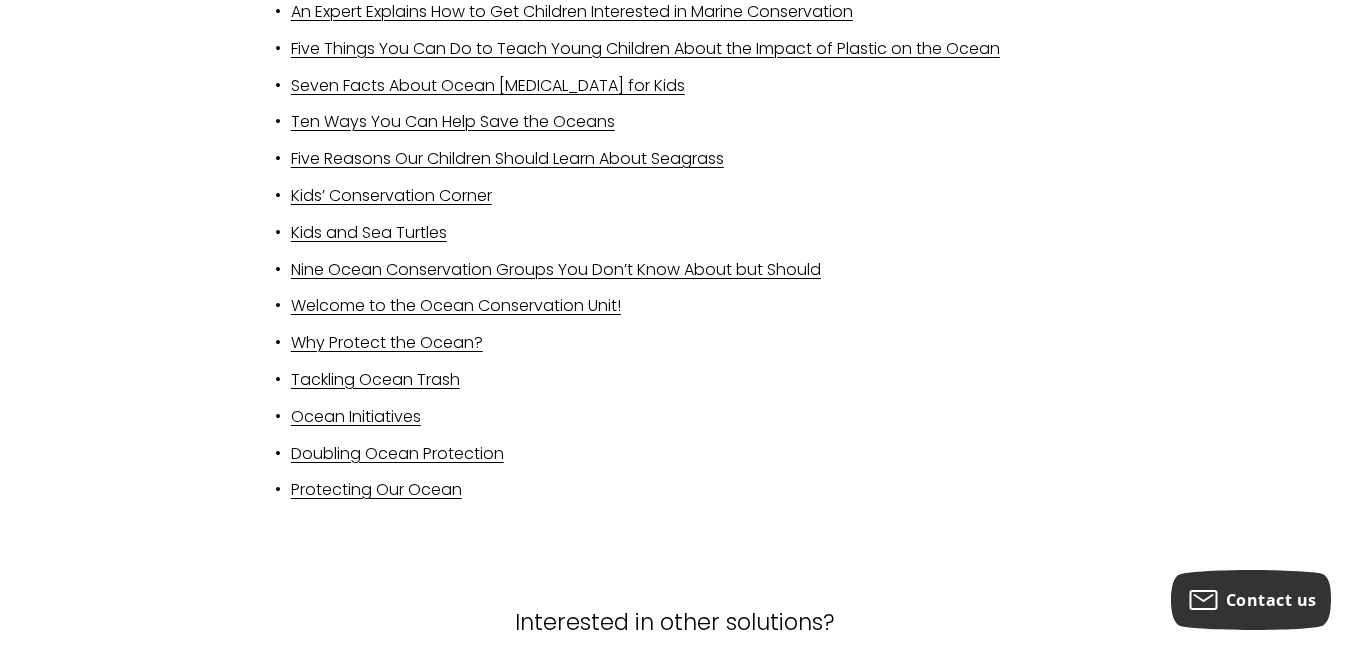 click on "Welcome to the Ocean Conservation Unit!" at bounding box center [715, 306] 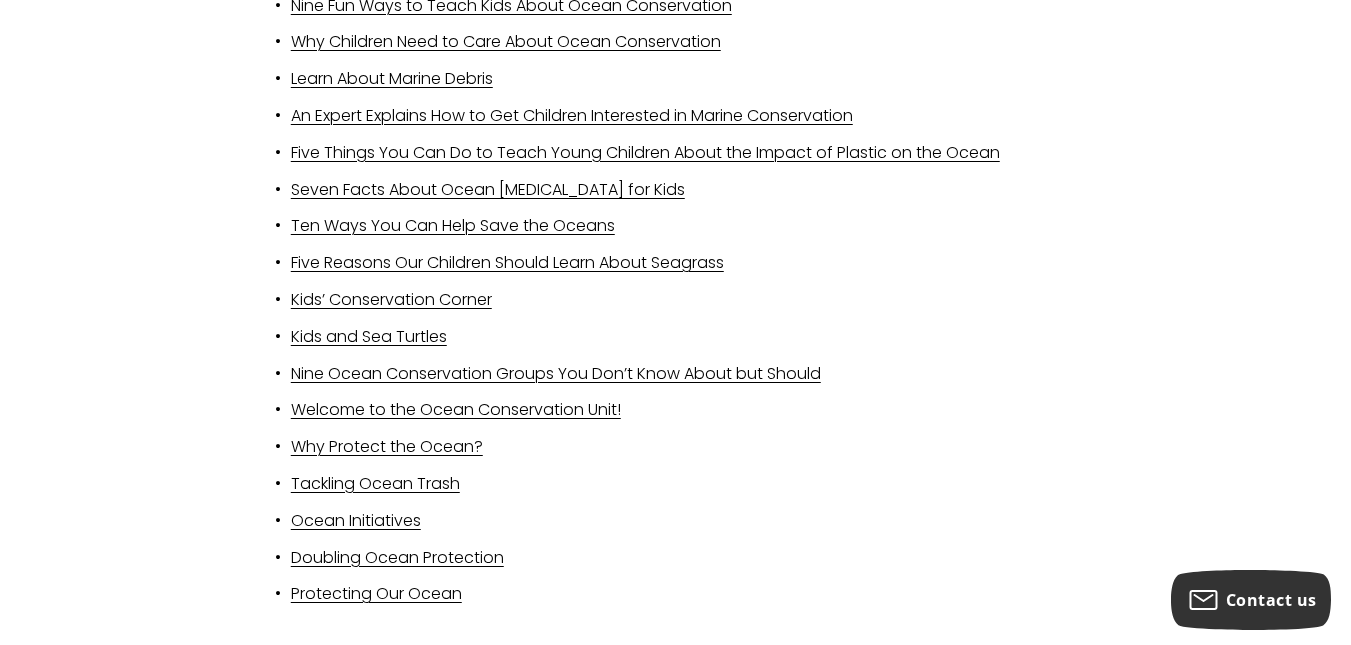 scroll, scrollTop: 2182, scrollLeft: 0, axis: vertical 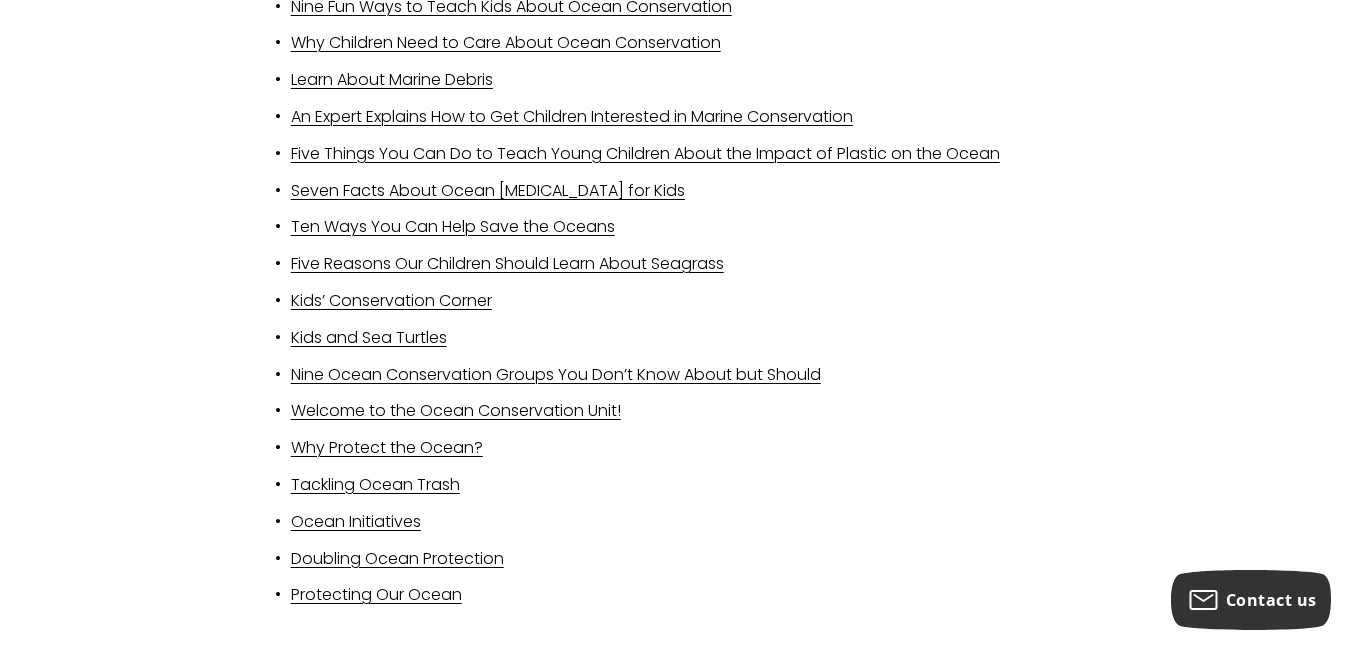 click on "Kids’ Conservation Corner" at bounding box center [391, 300] 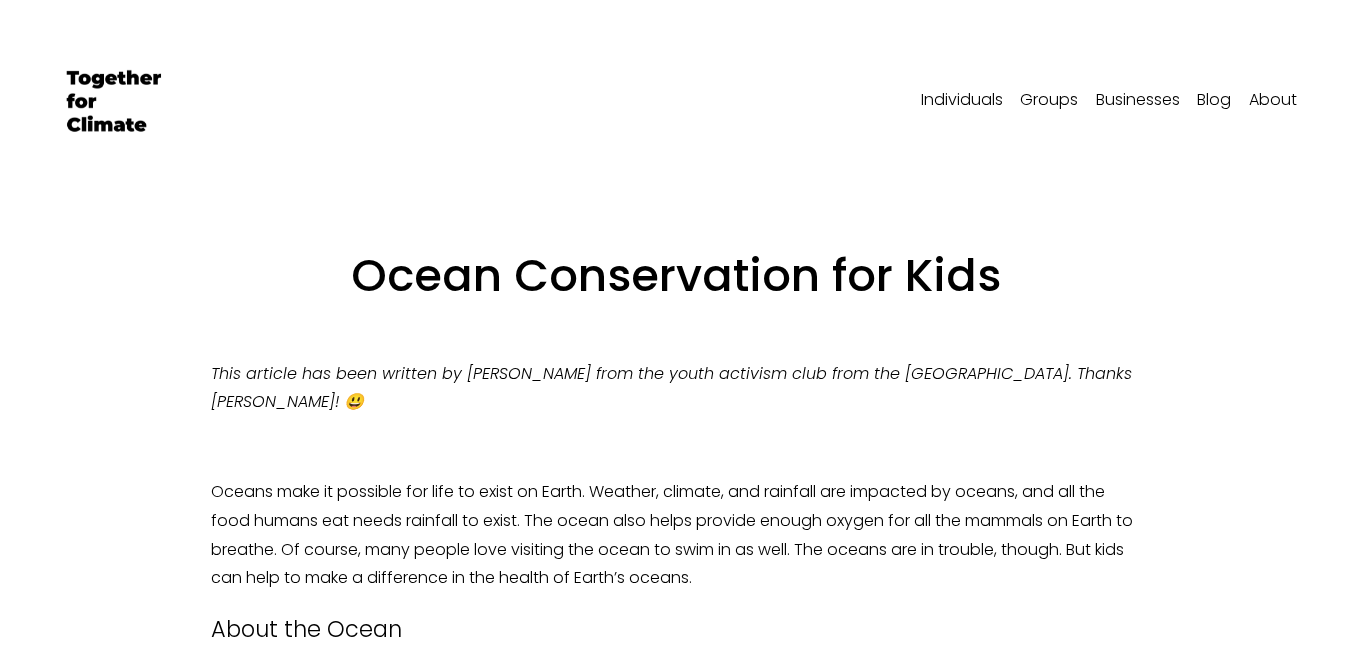 scroll, scrollTop: 0, scrollLeft: 0, axis: both 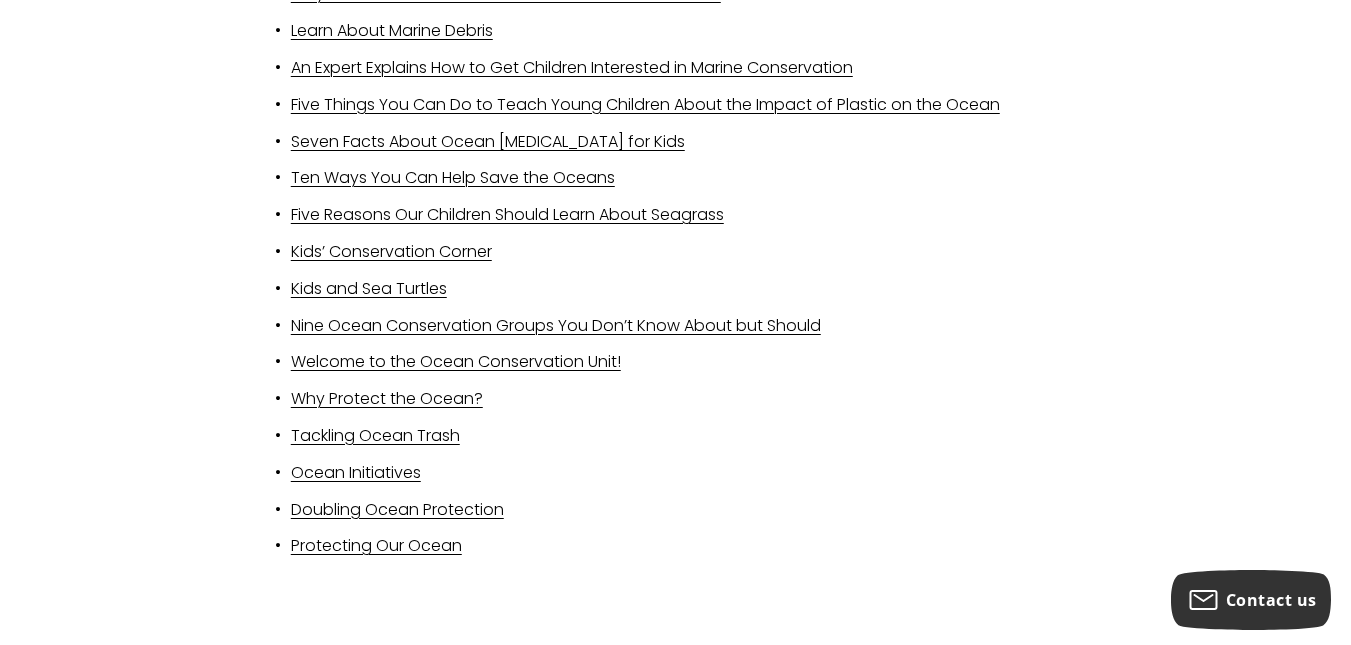click on "Five Things You Can Do to Teach Young Children About the Impact of Plastic on the Ocean" at bounding box center [645, 104] 